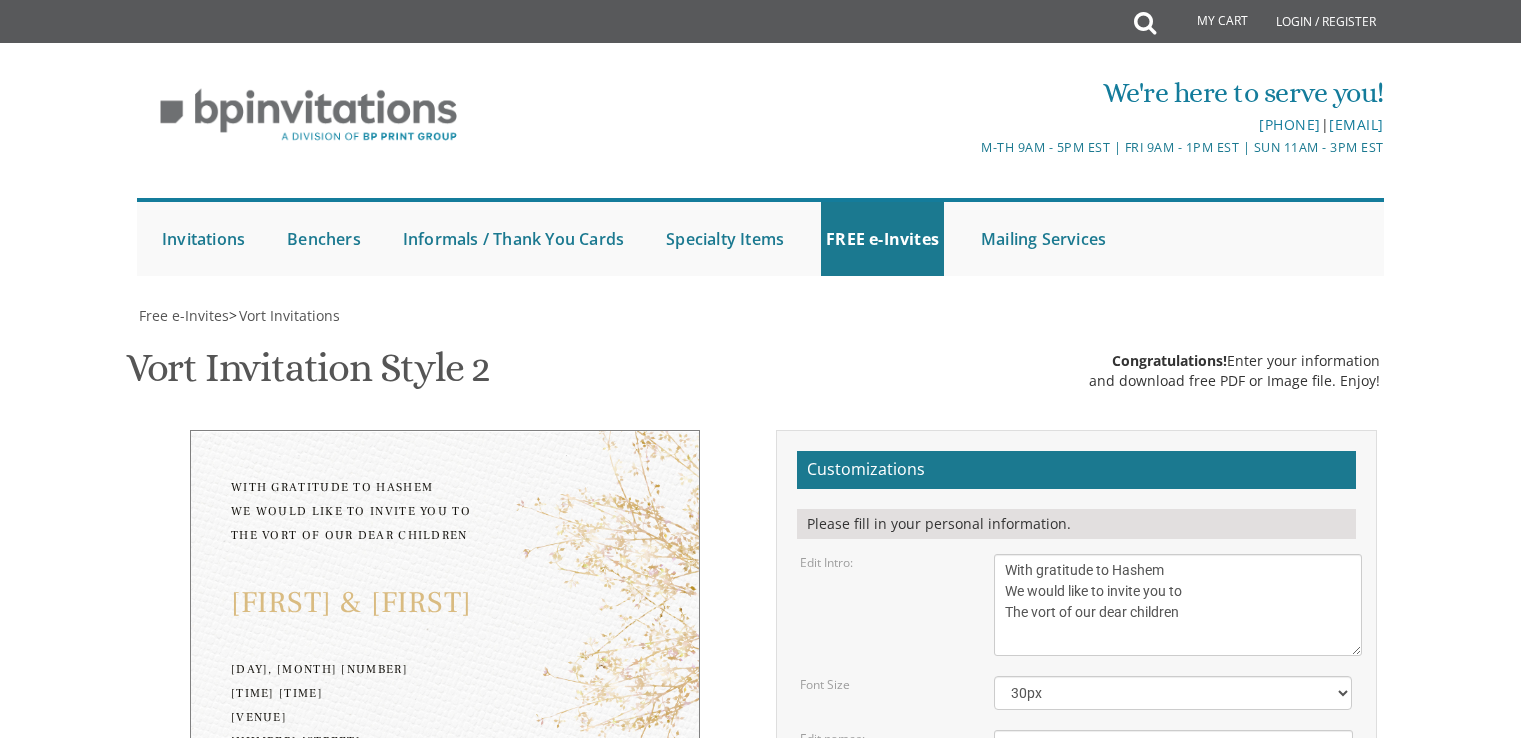 scroll, scrollTop: 524, scrollLeft: 0, axis: vertical 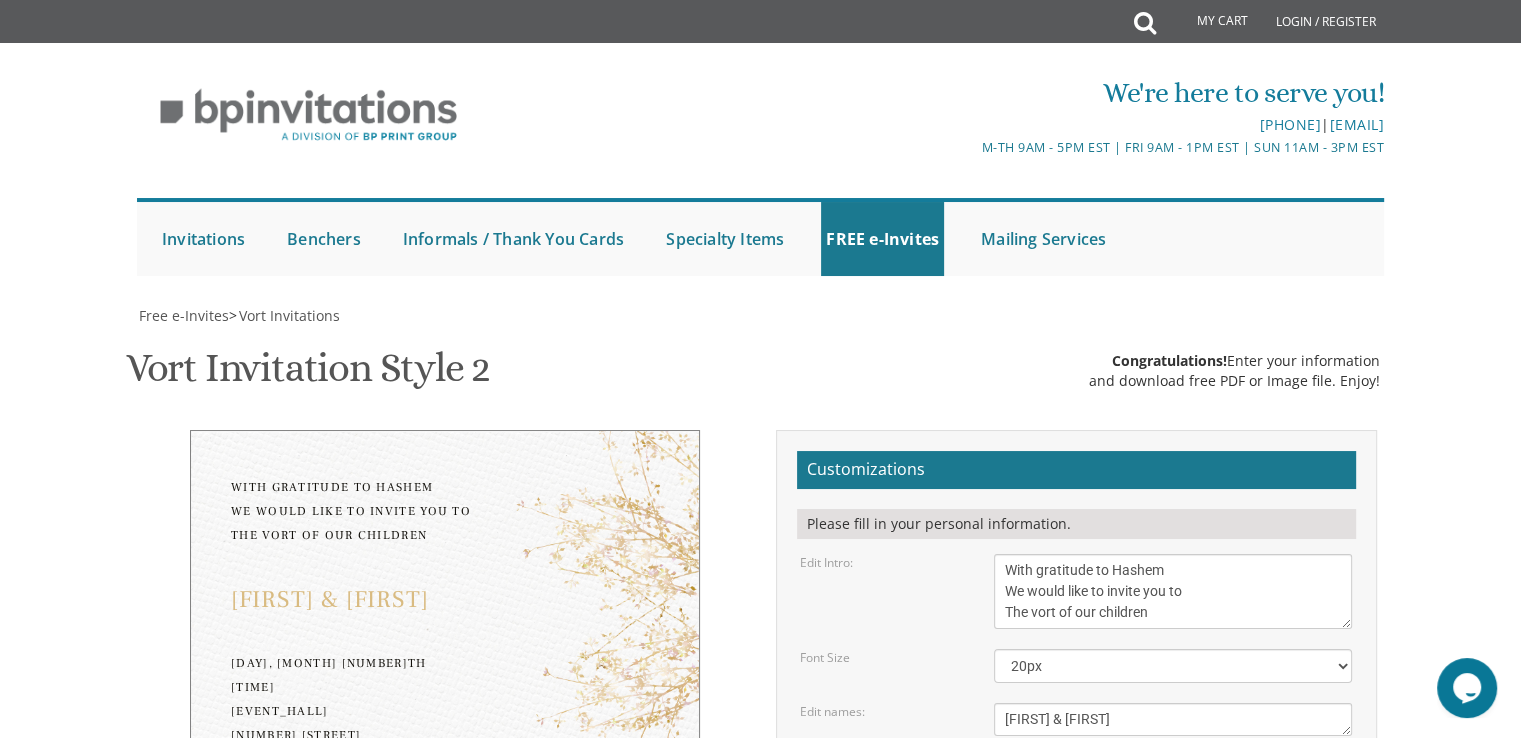 click on "[FIRST] & [FIRST]" at bounding box center (1173, 719) 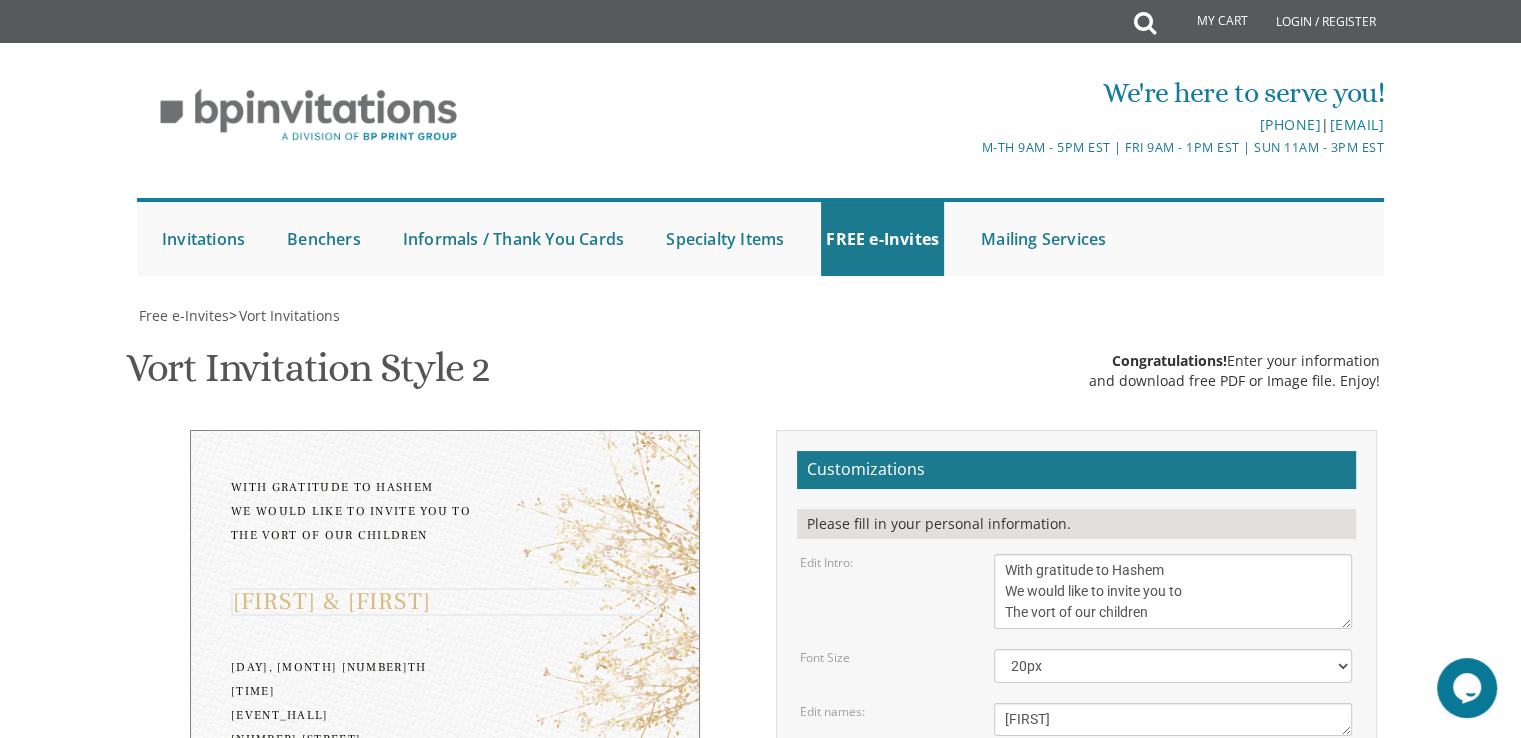 type on "B" 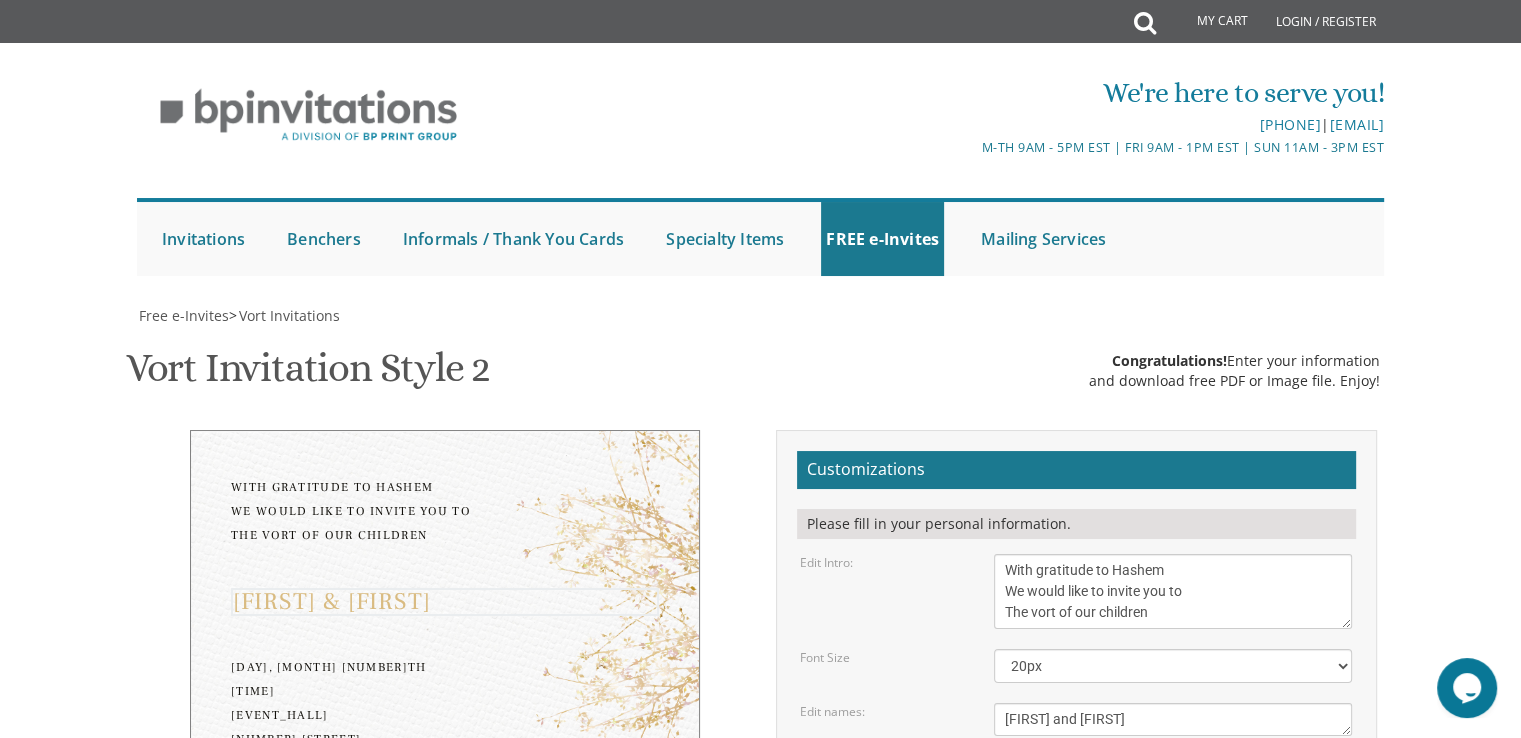type on "[FIRST] and [FIRST]" 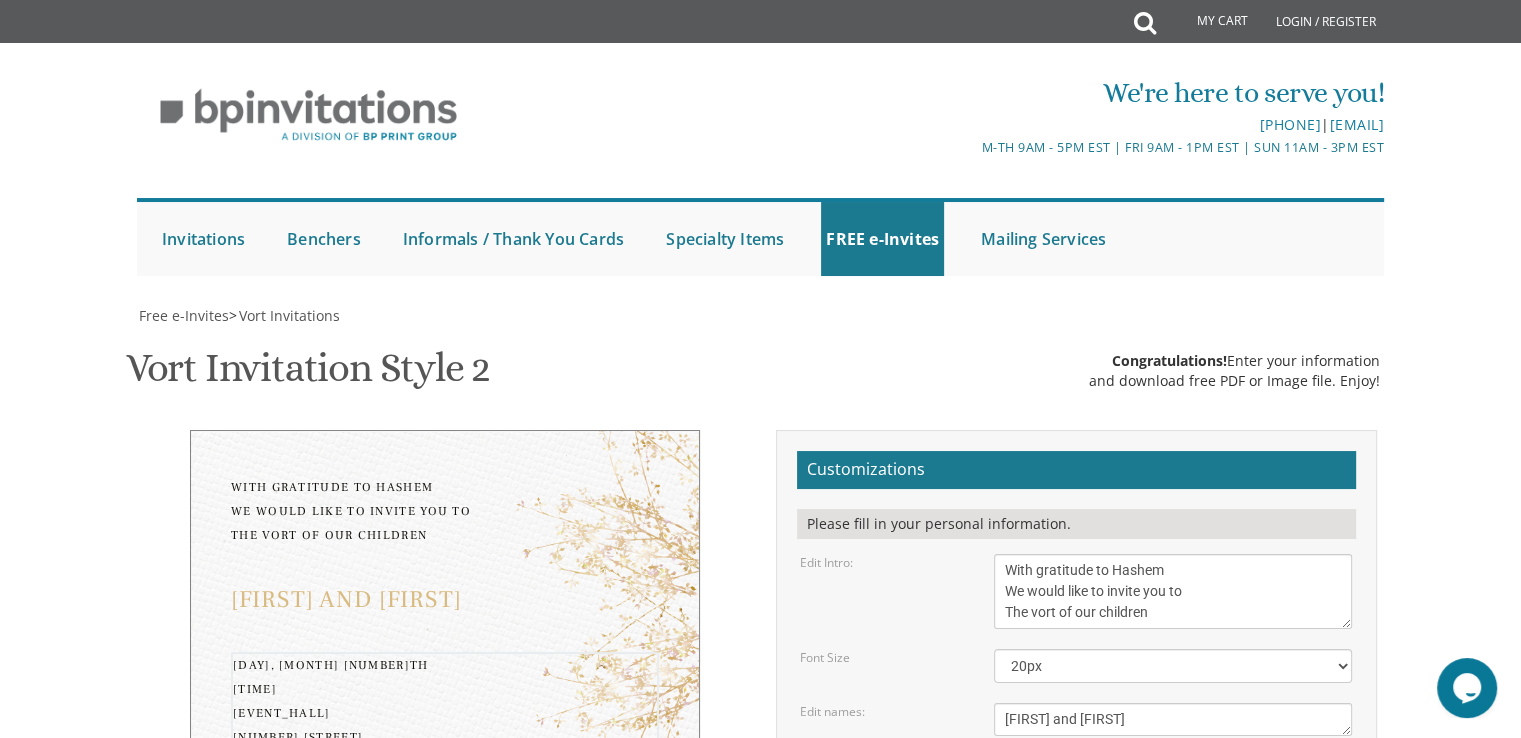 click on "[DAY], [MONTH] [NUMBER]th
[TIME]
[EVENT_HALL]
[NUMBER] [STREET]
[CITY], [STATE]" at bounding box center (1173, 814) 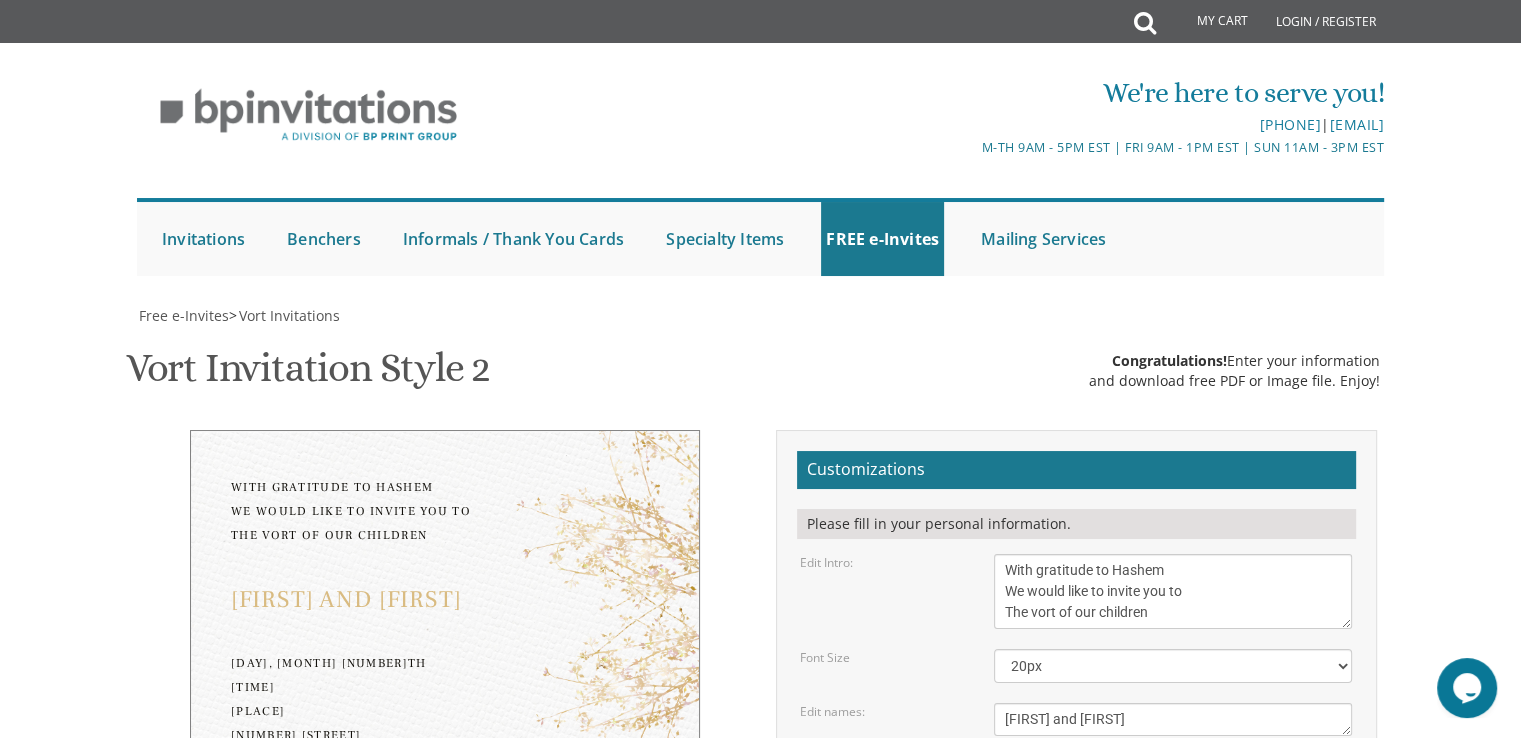 click on "[EVENT_TYPE] Style [NUMBER] SKU: [SKU_CODE]
Congratulations! 	 Enter your information
and download free PDF or Image file. Enjoy!" at bounding box center [761, 370] 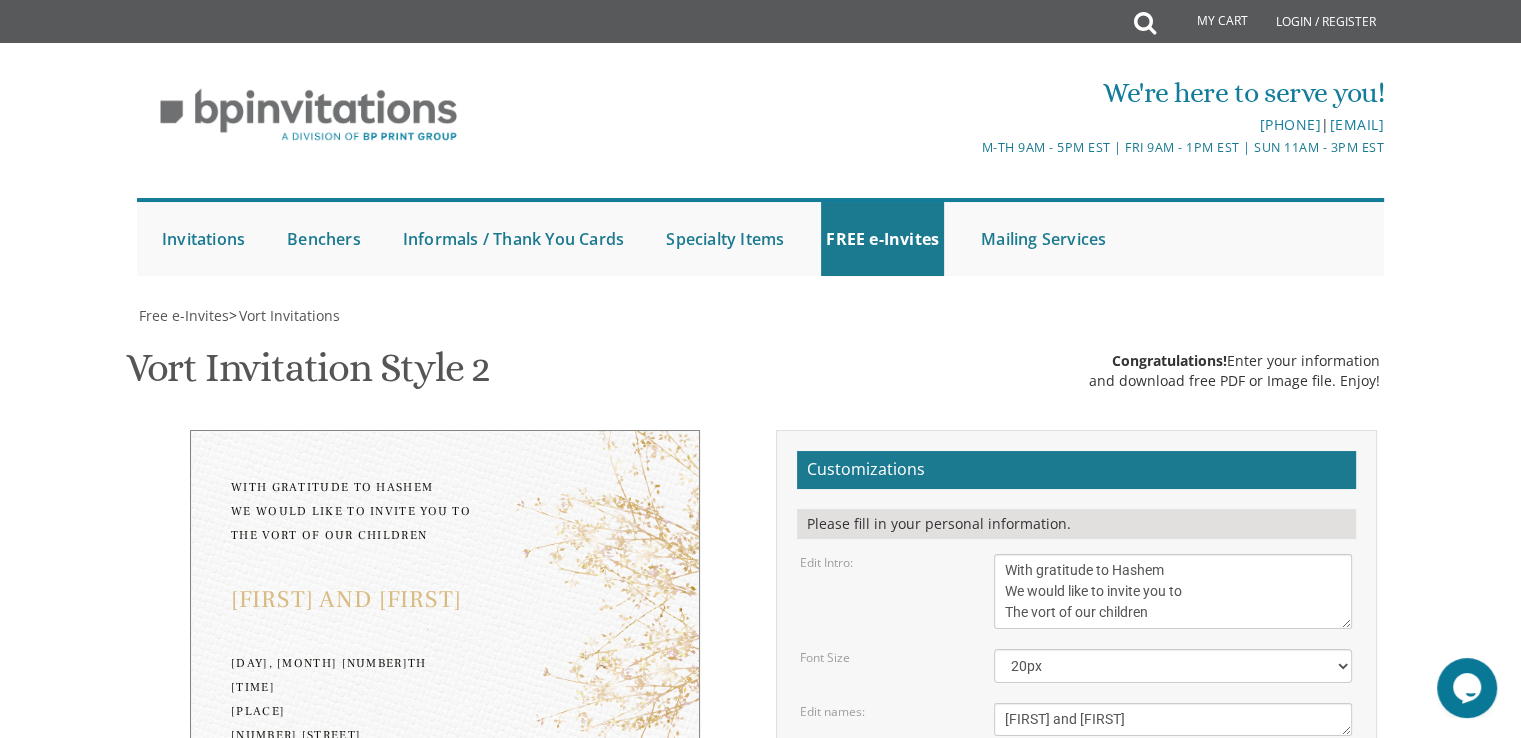 click on "[DAY], [MONTH] [NUMBER]th
[TIME]
[EVENT_HALL]
[NUMBER] [STREET]
[CITY], [STATE]" at bounding box center (1173, 814) 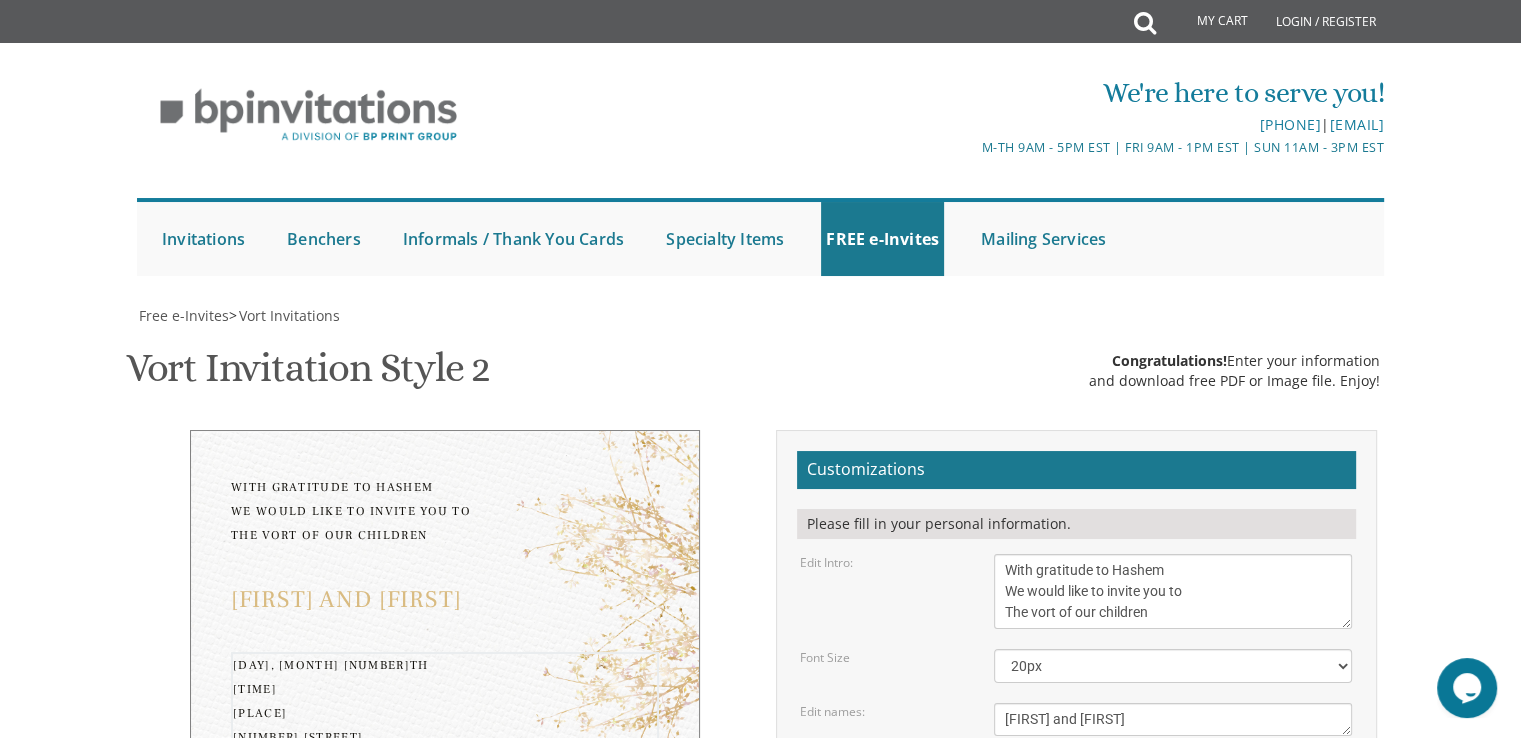 click on "[DAY], [MONTH] [NUMBER]th
[TIME]
[EVENT_HALL]
[NUMBER] [STREET]
[CITY], [STATE]" at bounding box center (1173, 814) 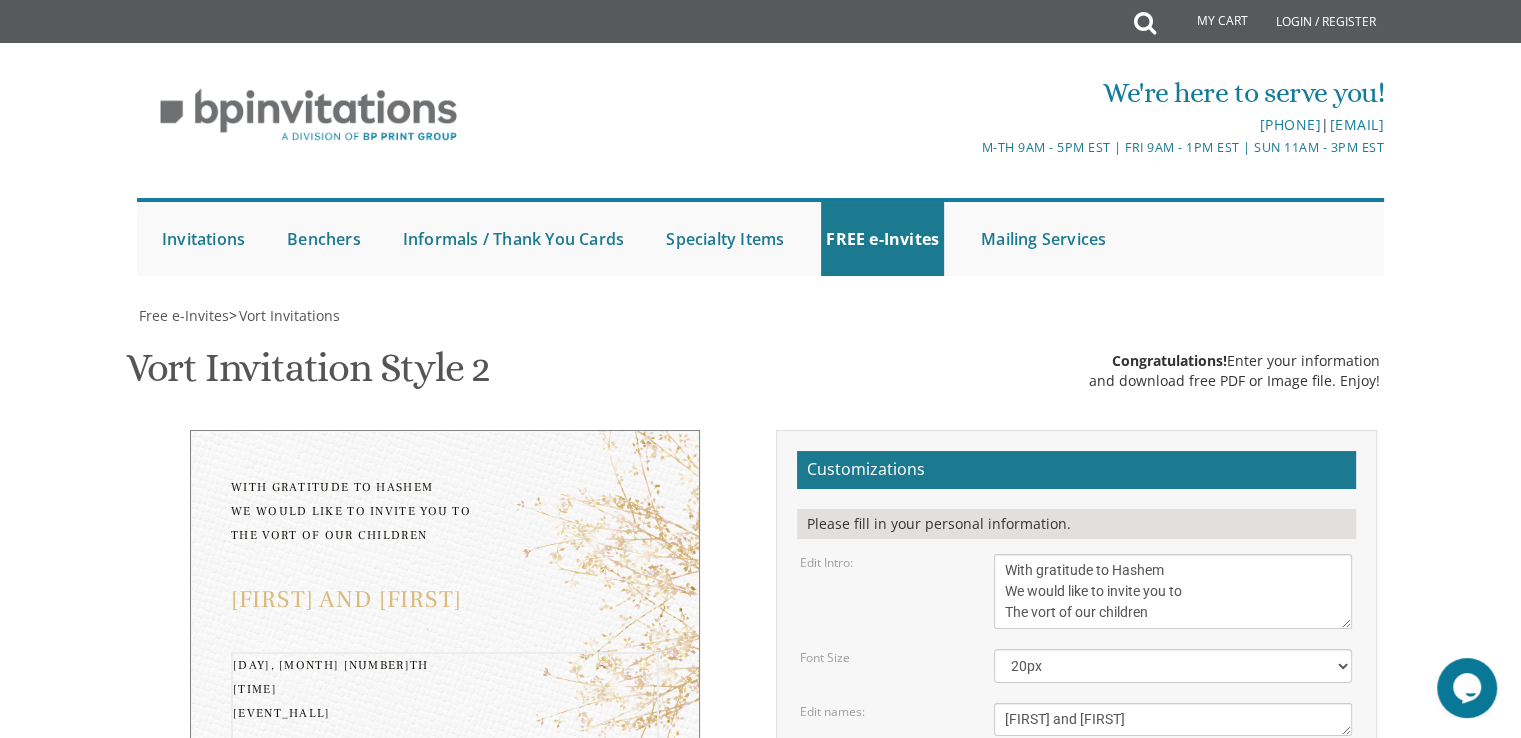 click on "[EVENT_TYPE] Style [NUMBER] SKU: [SKU_CODE]
Congratulations! 	 Enter your information
and download free PDF or Image file. Enjoy!" at bounding box center [761, 370] 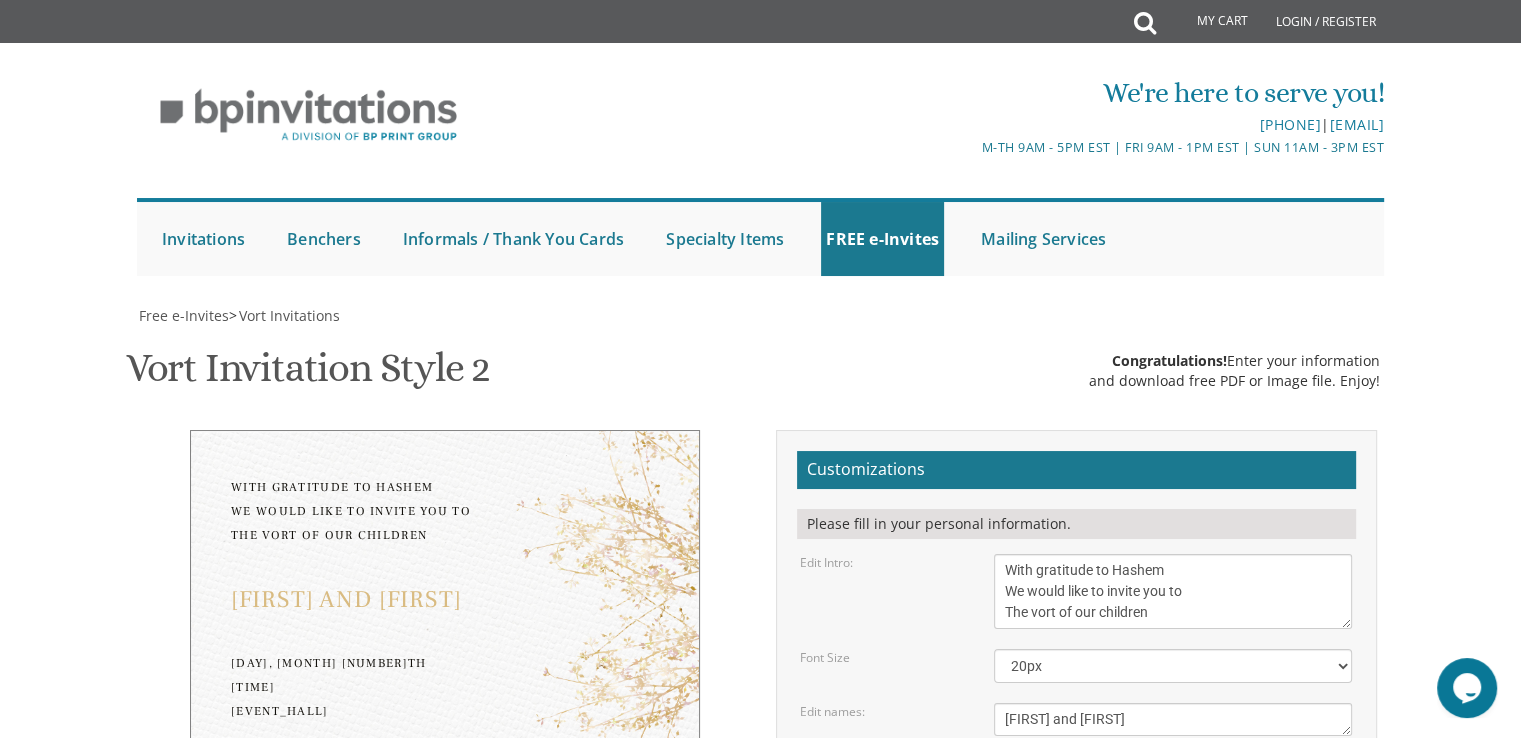 click on "[DAY], [MONTH] [NUMBER]th
[TIME]
[EVENT_HALL]
[NUMBER] [STREET]
[CITY], [STATE]" at bounding box center (1173, 814) 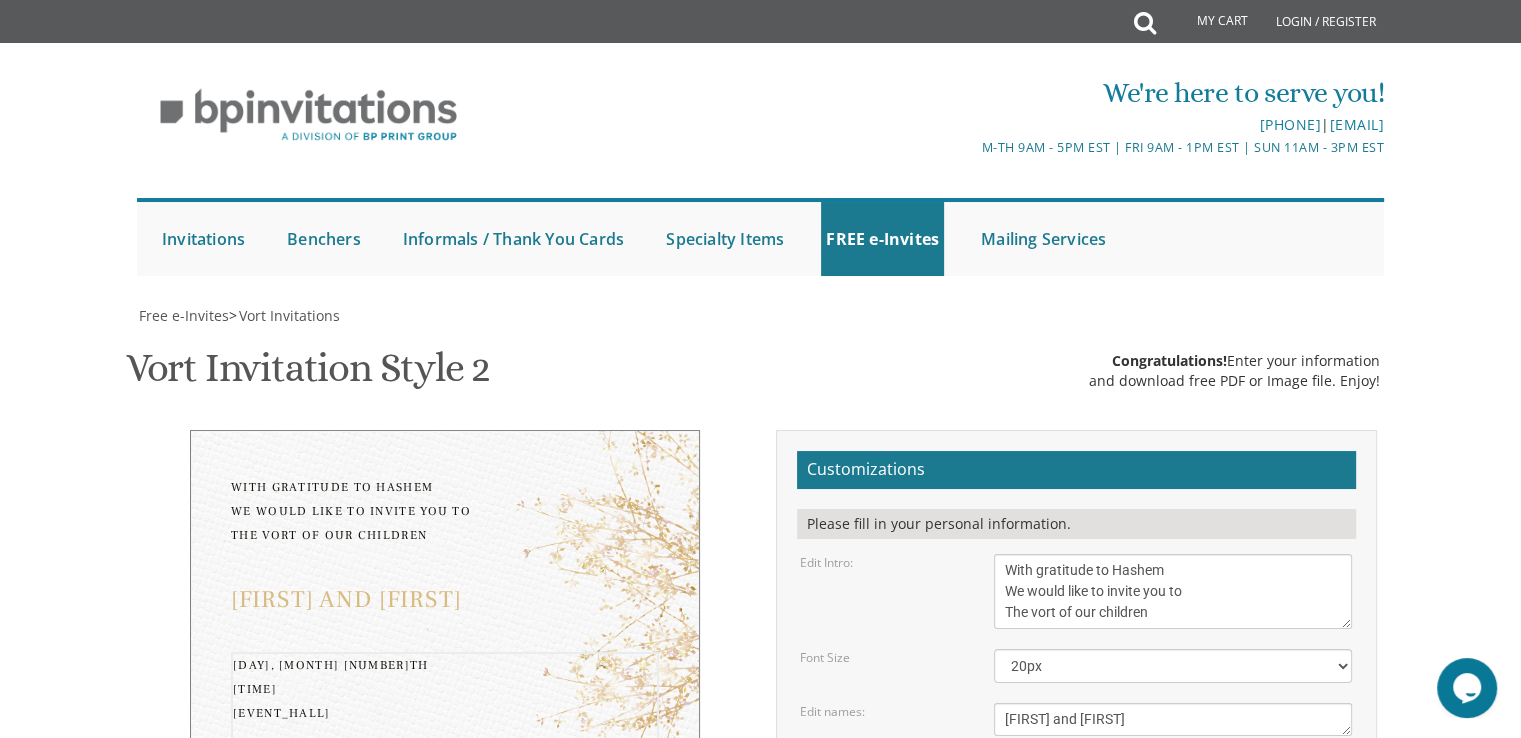 click on "[DAY], [MONTH] [NUMBER]th
[TIME]
[EVENT_HALL]
[NUMBER] [STREET]
[CITY], [STATE]" at bounding box center [1173, 814] 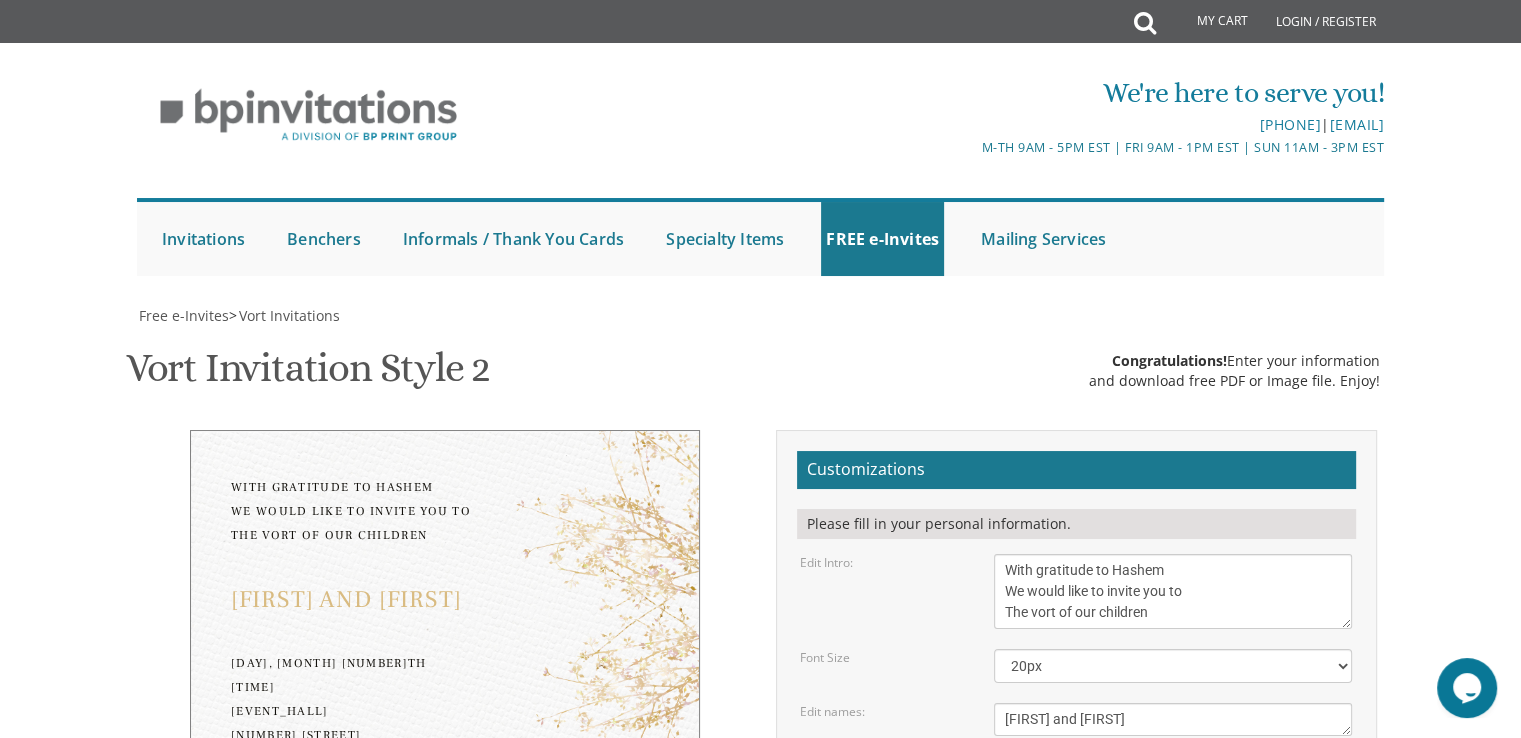 click on "[FIRST] and [FIRST] [LAST]
[FIRST] and [FIRST] [LAST]" at bounding box center (1173, 920) 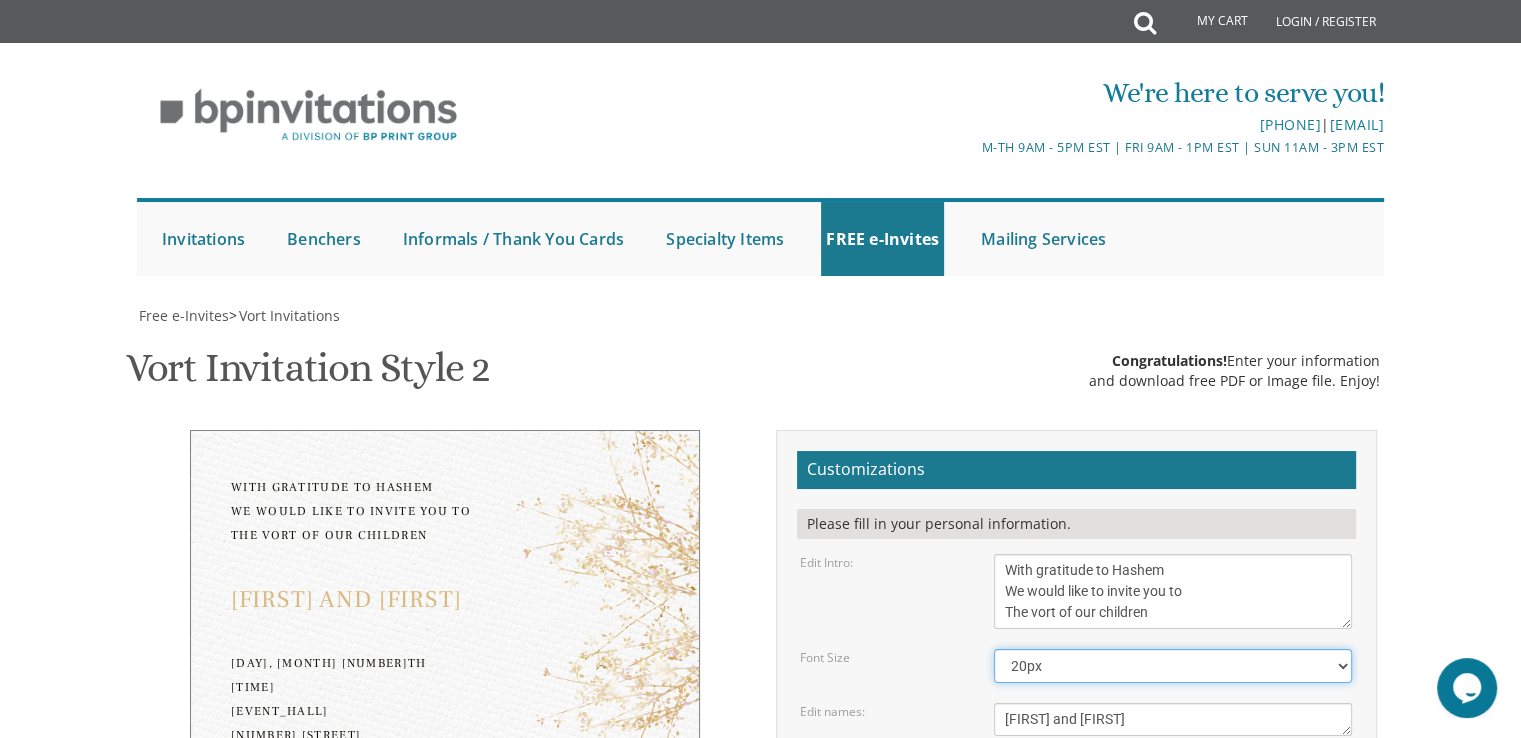 click on "20px 30px 40px 50px" at bounding box center [1173, 666] 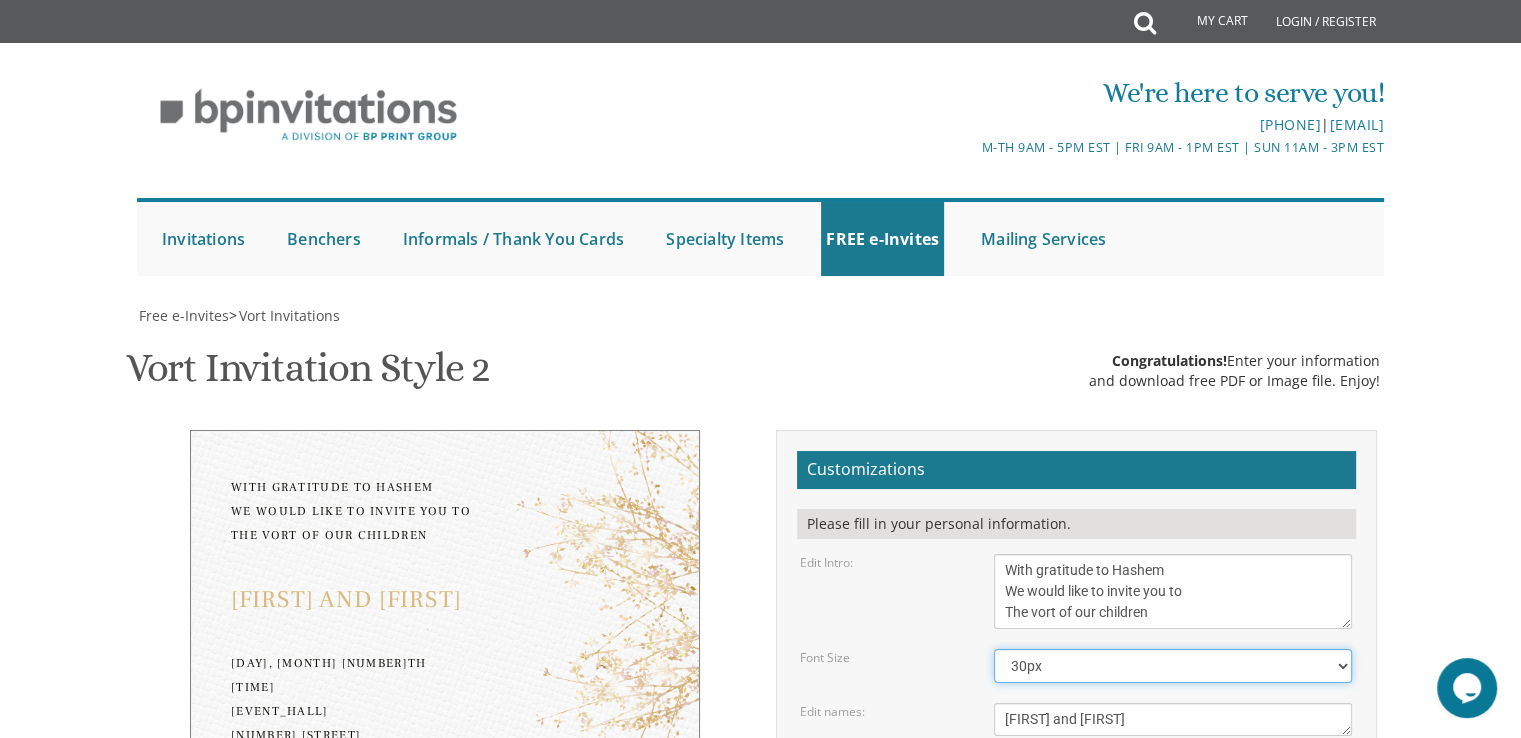 click on "20px 30px 40px 50px" at bounding box center (1173, 666) 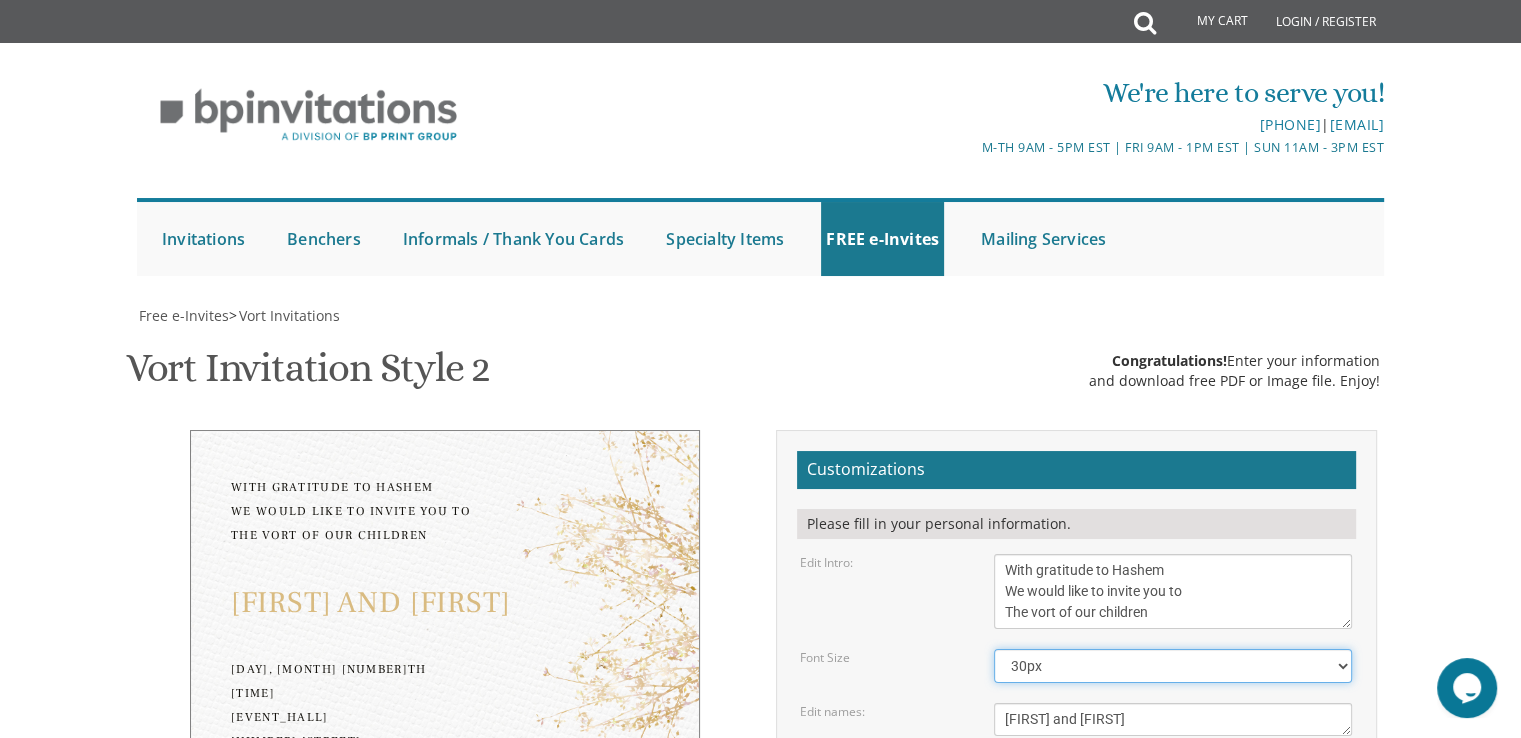 scroll, scrollTop: 0, scrollLeft: 0, axis: both 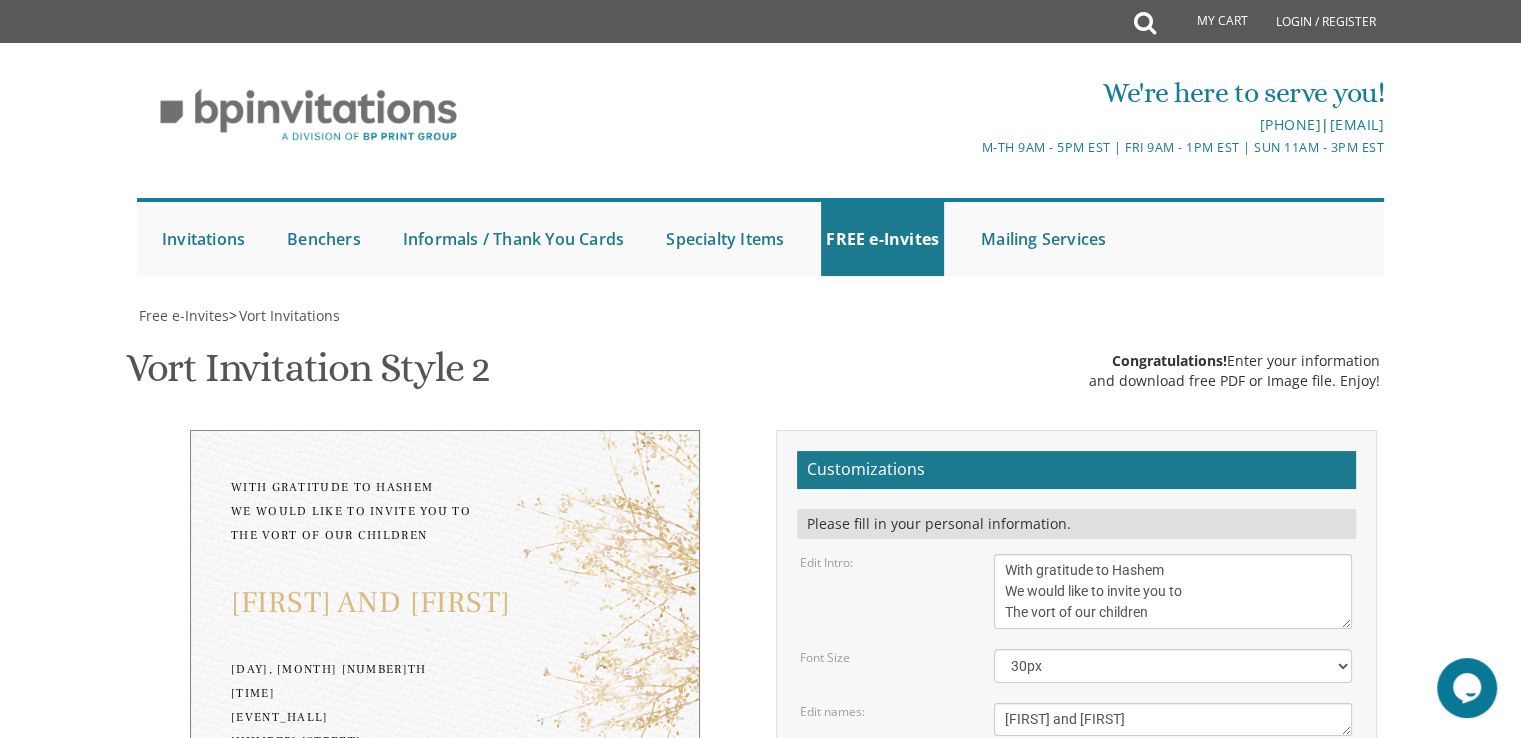 click on "Free e-Invites  >  Vort Invitations
Vort Invitation Style 2  SKU: vort2
Congratulations!  Enter your information
and download free PDF or Image file. Enjoy!
With gratitude to Hashem
We would like to invite you to
The vort of our children
[FIRST] and [LAST]
[DAY], [MONTH] [NUMBER]th
[TIME]
[PLACE]
[NUMBER] [STREET]
[CITY], [STATE]
[FIRST] and [LAST] [LAST]
[NAME] and [LAST] [LAST]
Customizations
20px" at bounding box center (760, 799) 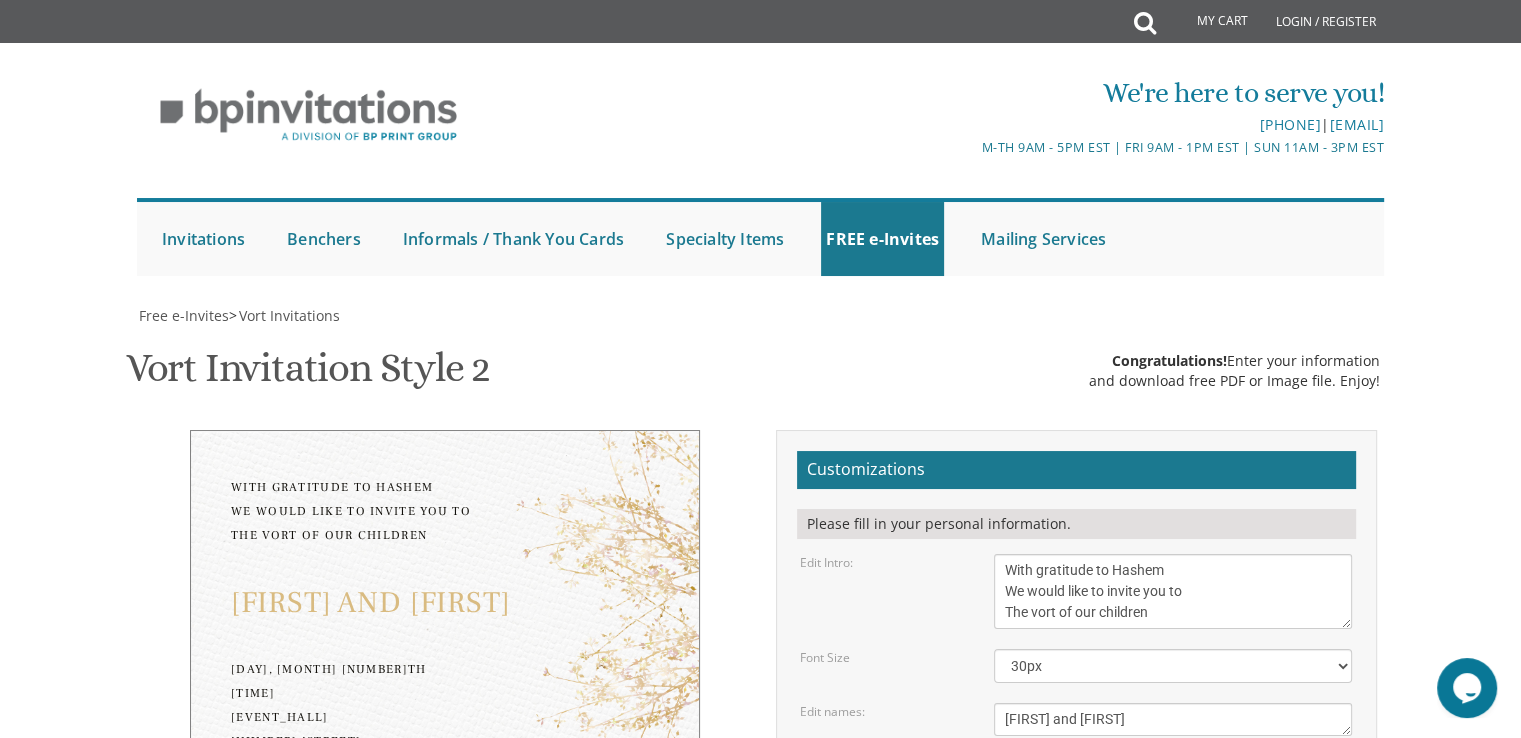 click on "[DAY], [MONTH] [NUMBER]th
[TIME]
[EVENT_HALL]
[NUMBER] [STREET]
[CITY], [STATE]" at bounding box center [1173, 814] 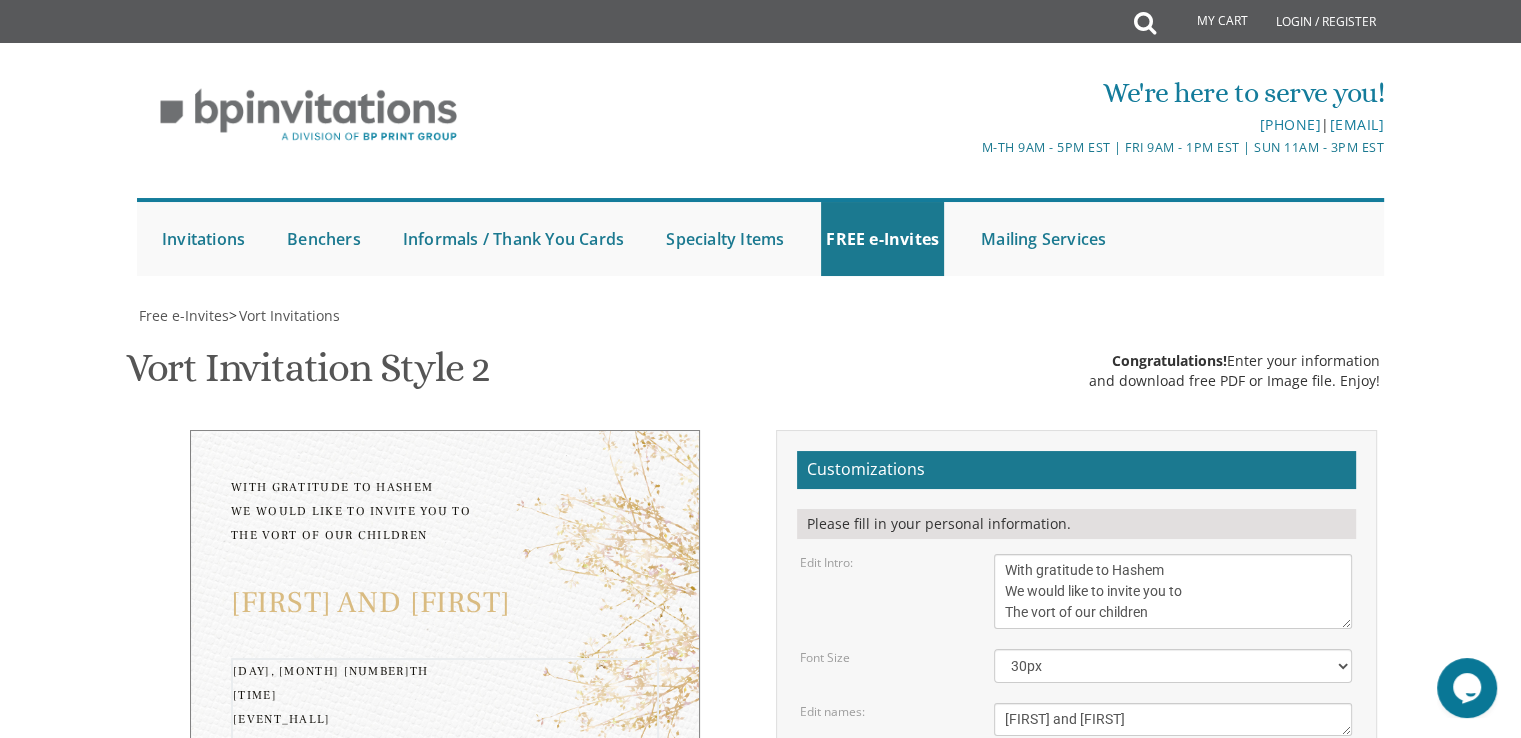 type on "[DAY], [MONTH] [NUMBER]th
[TIME]
[EVENT_HALL]
[NUMBER] [STREET]
[CITY], [STATE]" 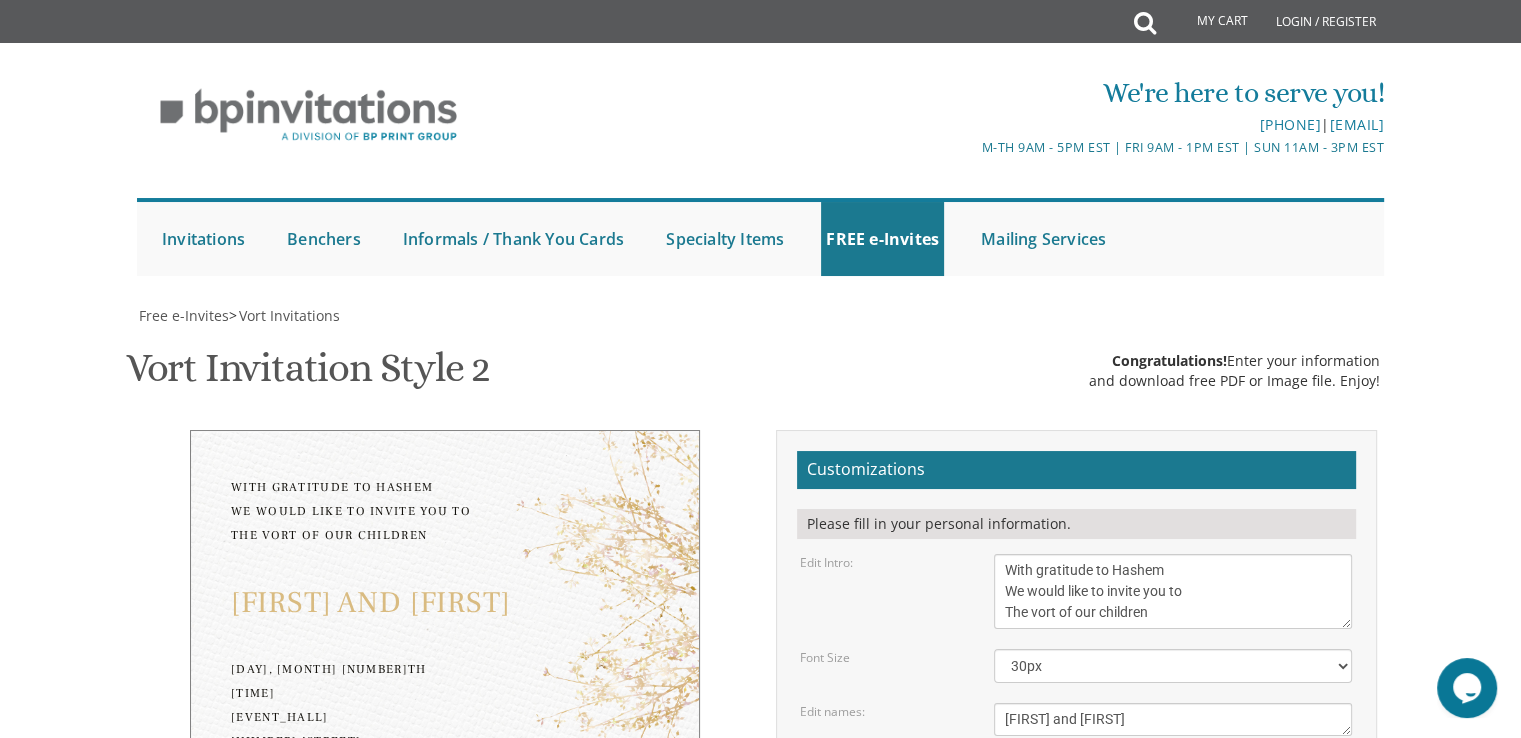 scroll, scrollTop: 418, scrollLeft: 0, axis: vertical 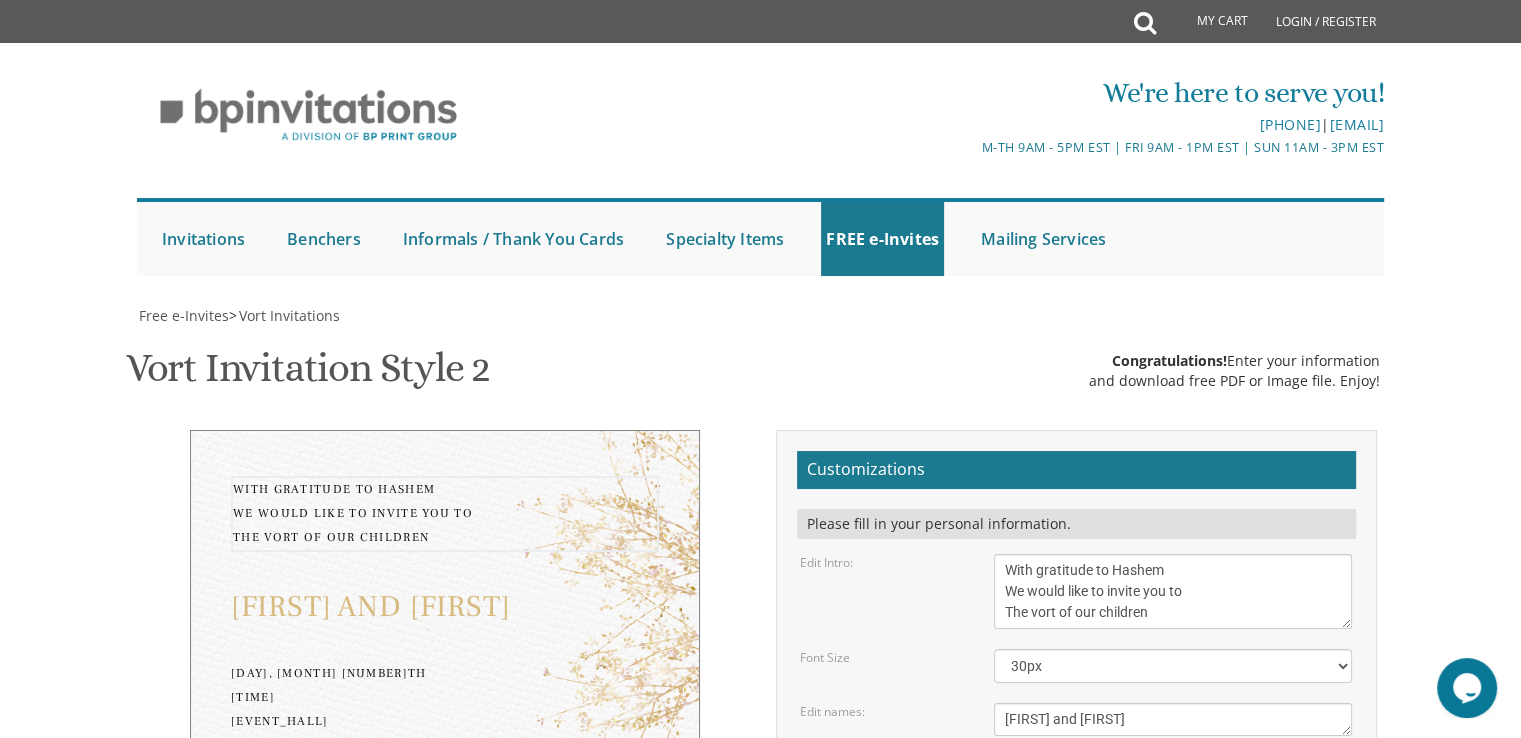 type on "With gratitude to Hashem
We would like to invite you to
The vort of our children" 